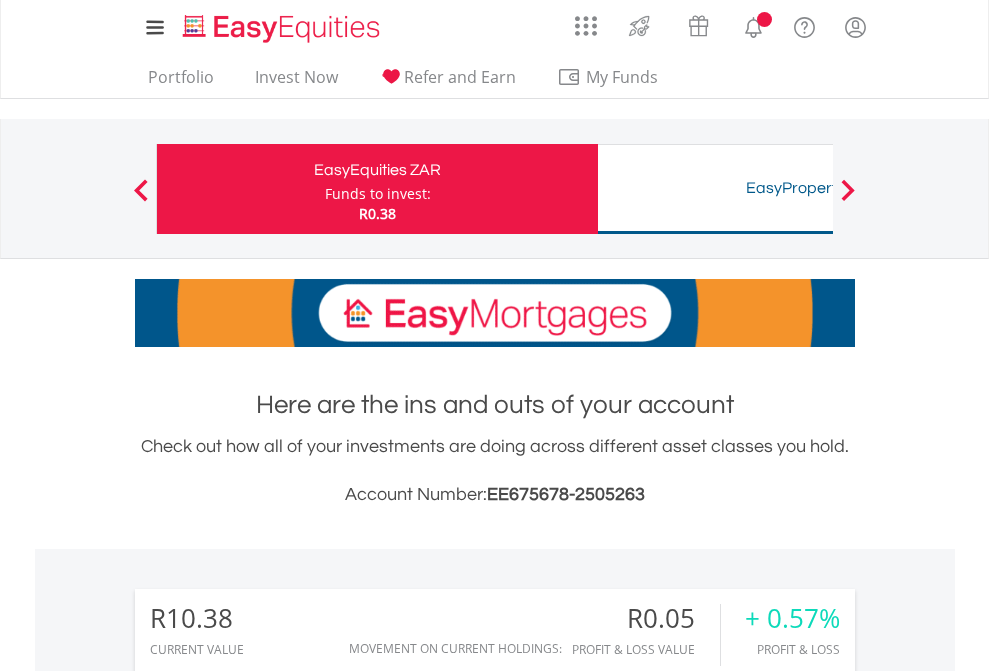 scroll, scrollTop: 0, scrollLeft: 0, axis: both 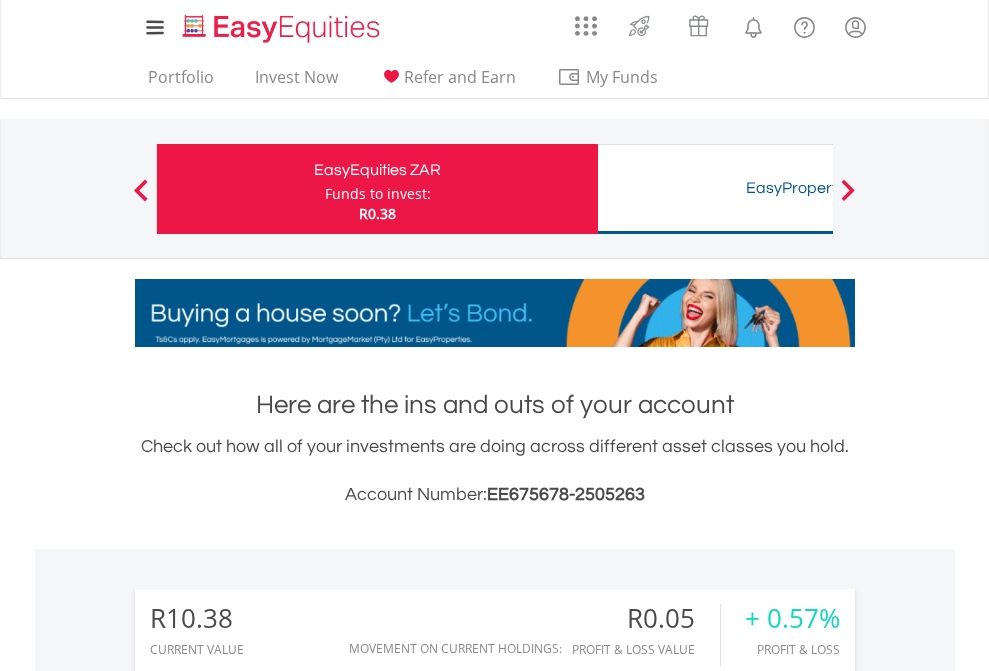 click on "Funds to invest:" at bounding box center [378, 194] 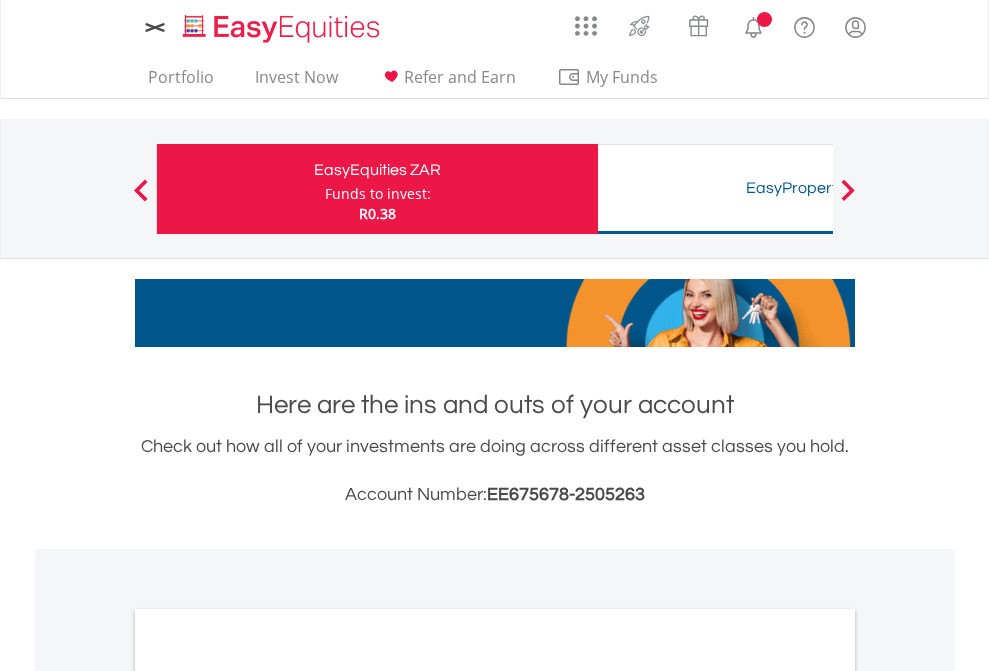 scroll, scrollTop: 0, scrollLeft: 0, axis: both 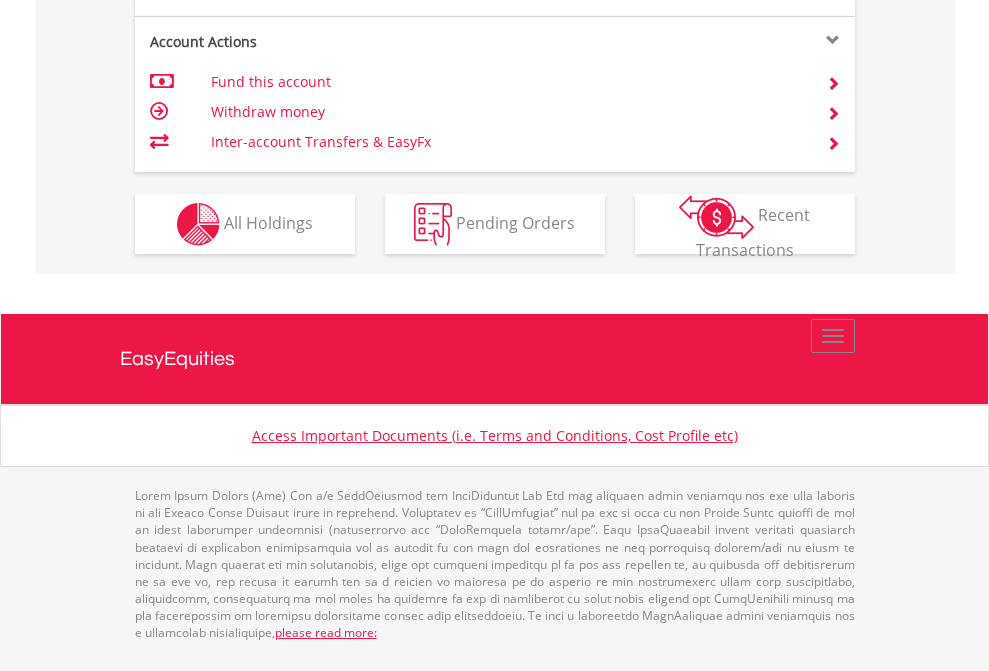 click on "Investment types" at bounding box center (706, -337) 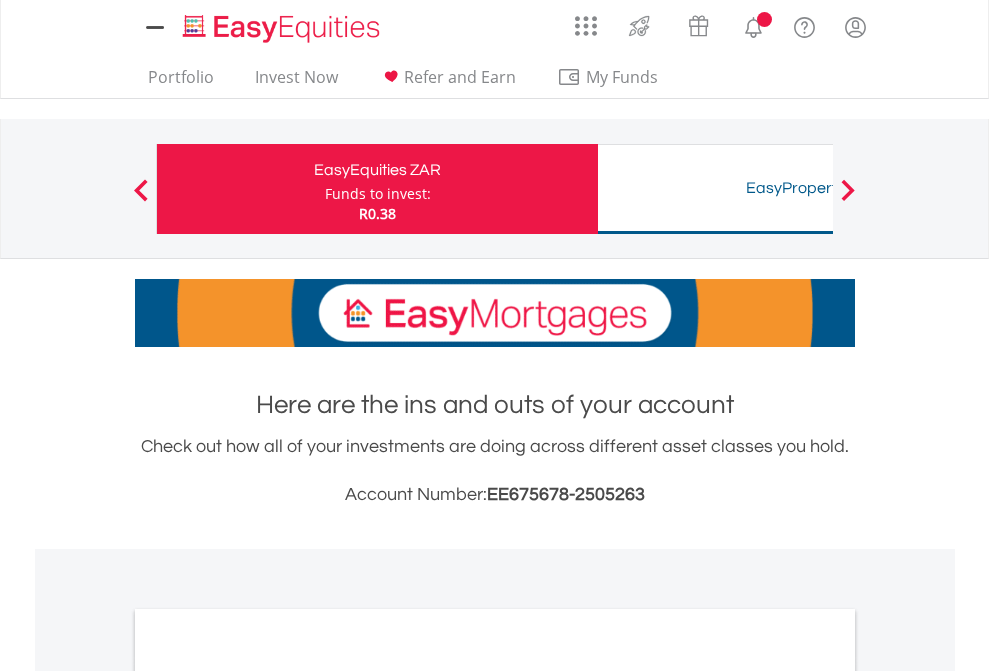 scroll, scrollTop: 0, scrollLeft: 0, axis: both 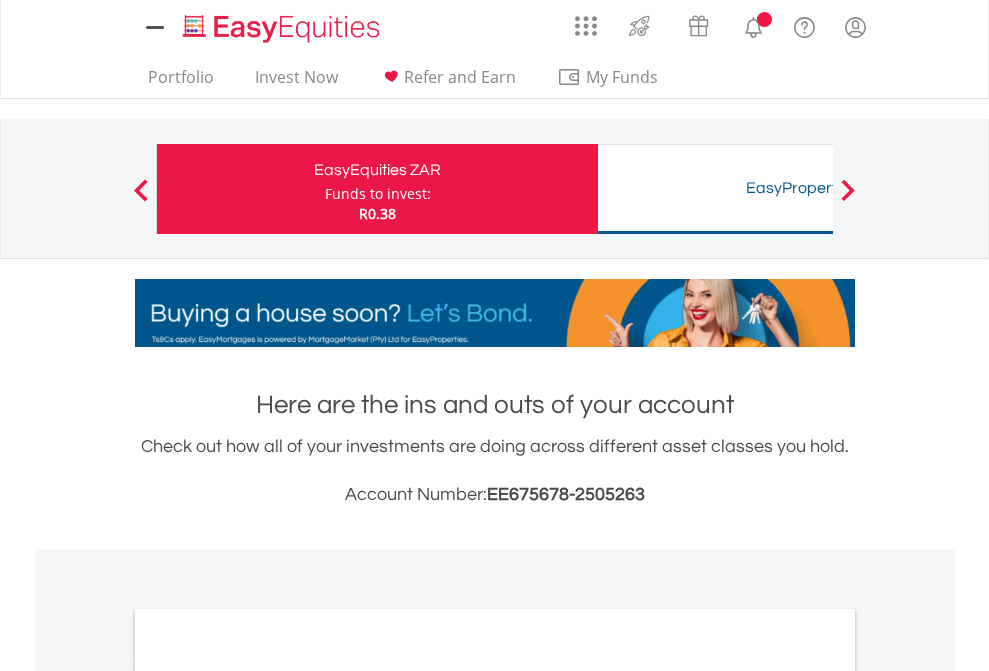 click on "All Holdings" at bounding box center [268, 1096] 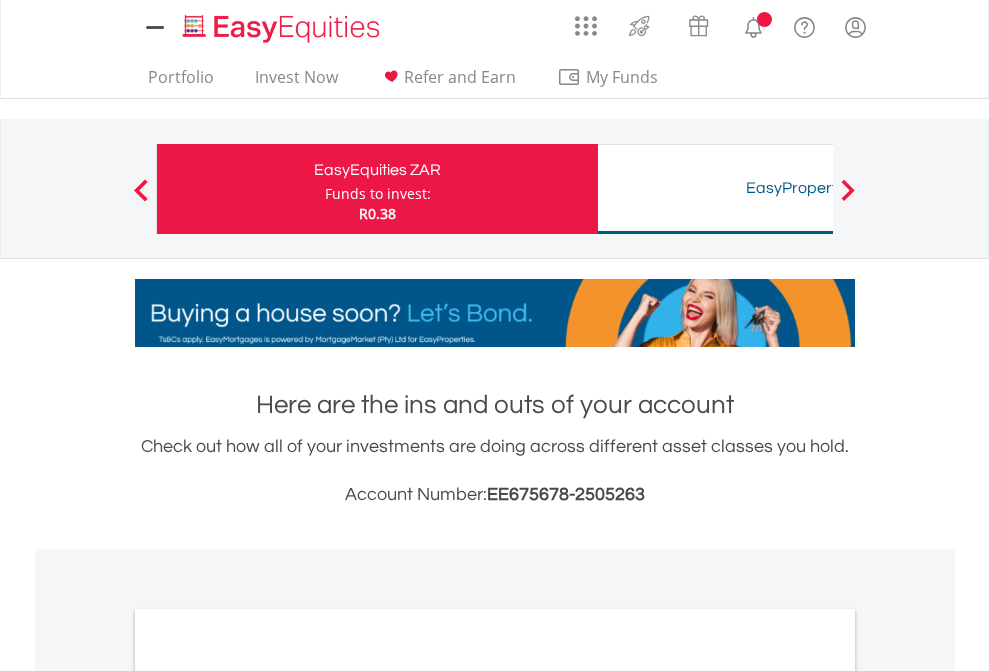 scroll, scrollTop: 1202, scrollLeft: 0, axis: vertical 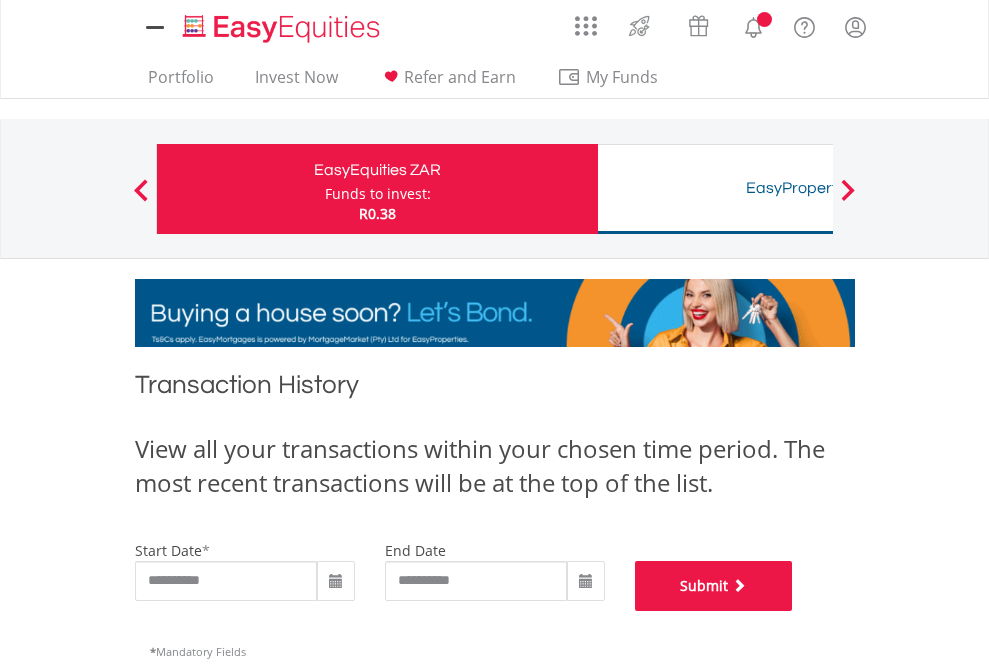 click on "Submit" at bounding box center (714, 586) 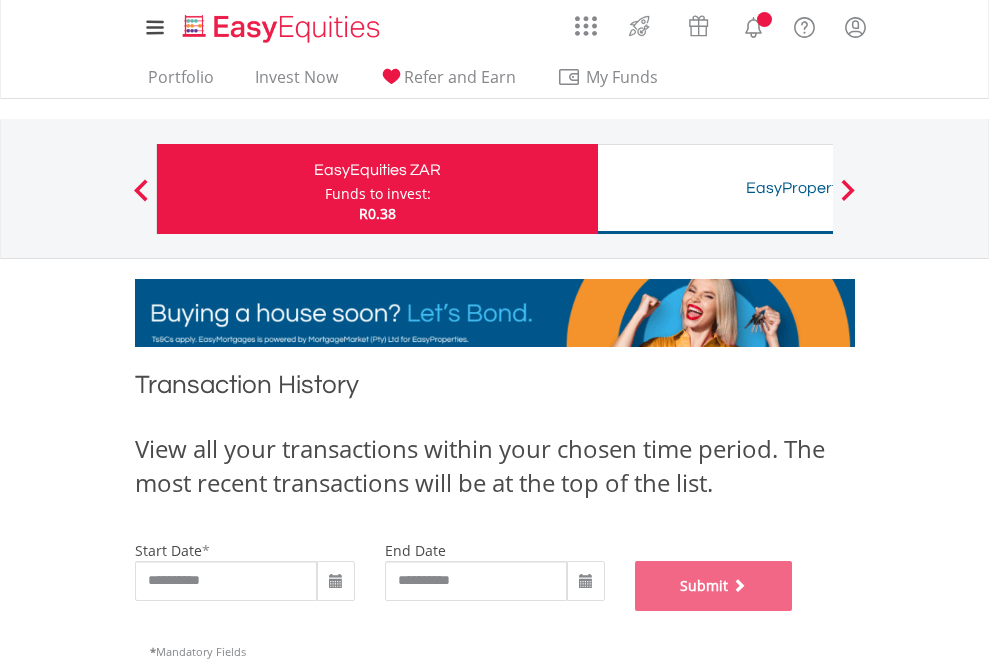 scroll, scrollTop: 811, scrollLeft: 0, axis: vertical 